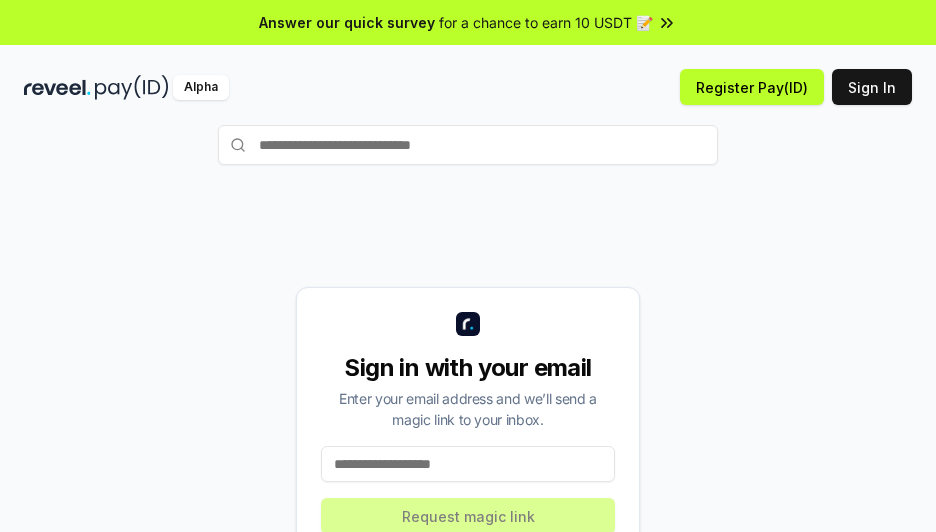 scroll, scrollTop: 0, scrollLeft: 0, axis: both 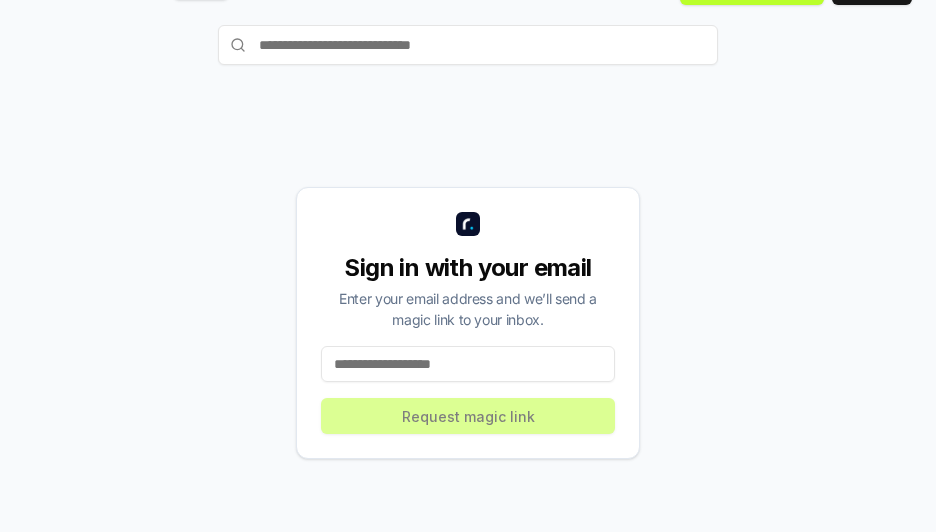 click on "Sign in with your email Enter your email address and we’ll send a magic link to your inbox. Request magic link" at bounding box center (468, 323) 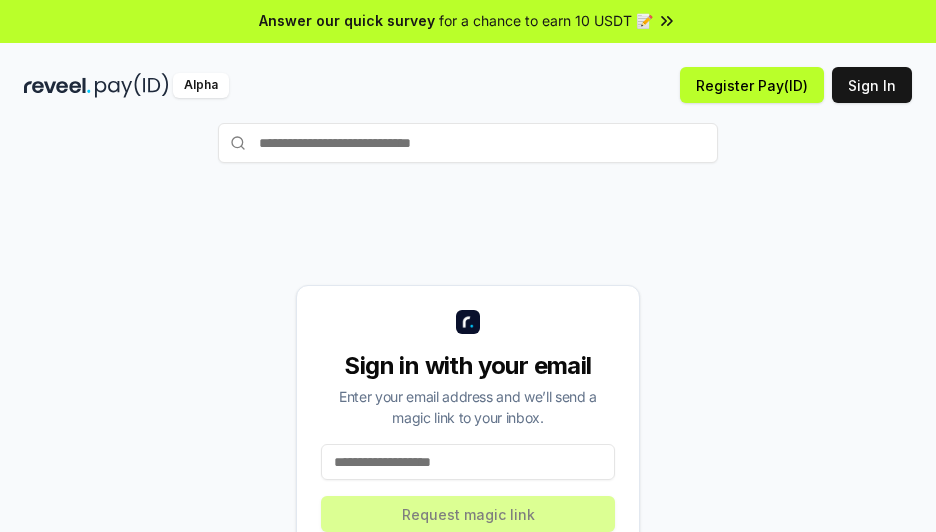 scroll, scrollTop: 0, scrollLeft: 0, axis: both 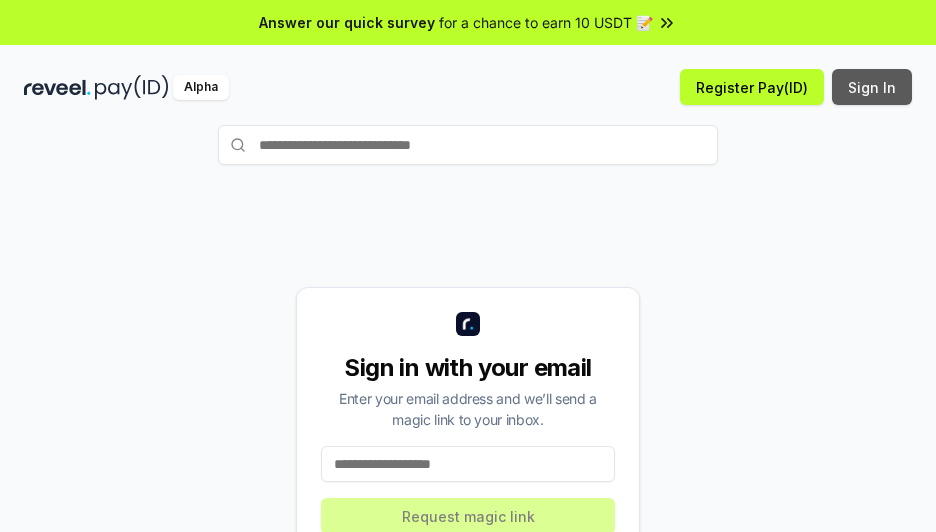 click on "Sign In" at bounding box center [872, 87] 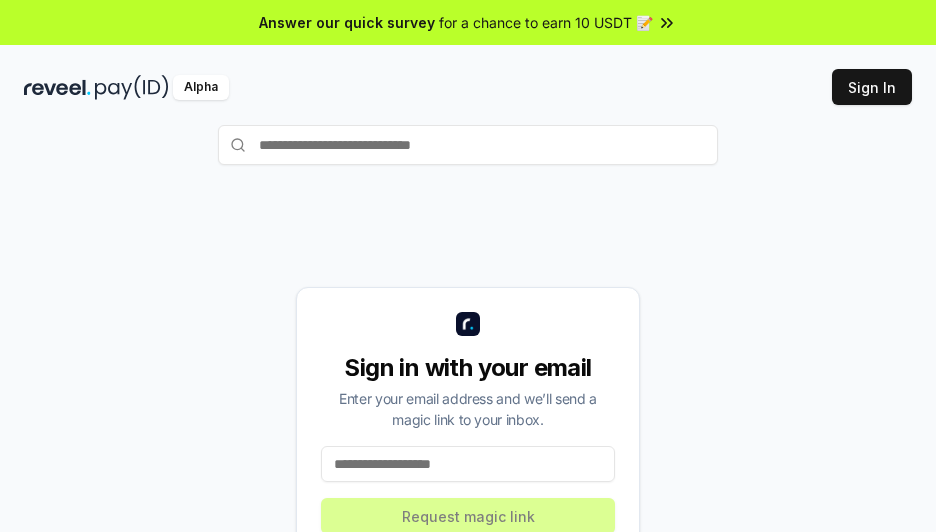 scroll, scrollTop: 0, scrollLeft: 0, axis: both 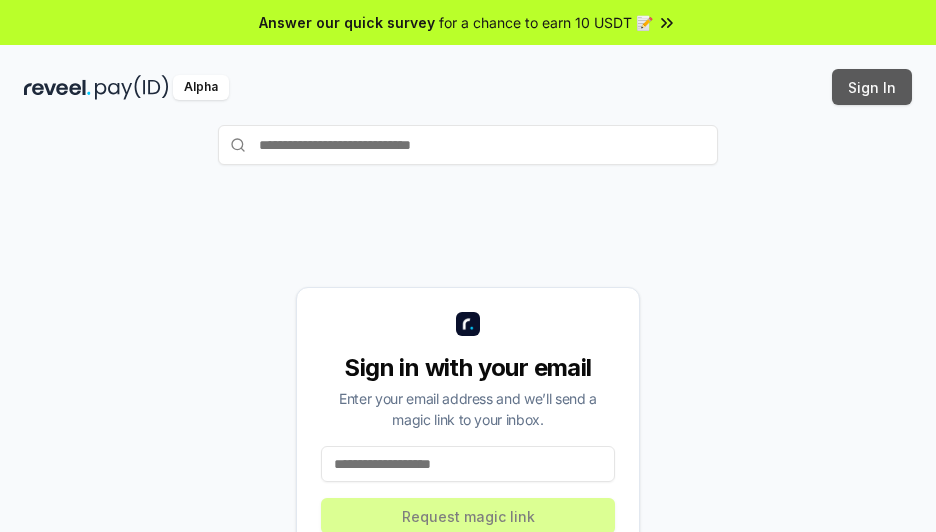 click on "Sign In" at bounding box center (872, 87) 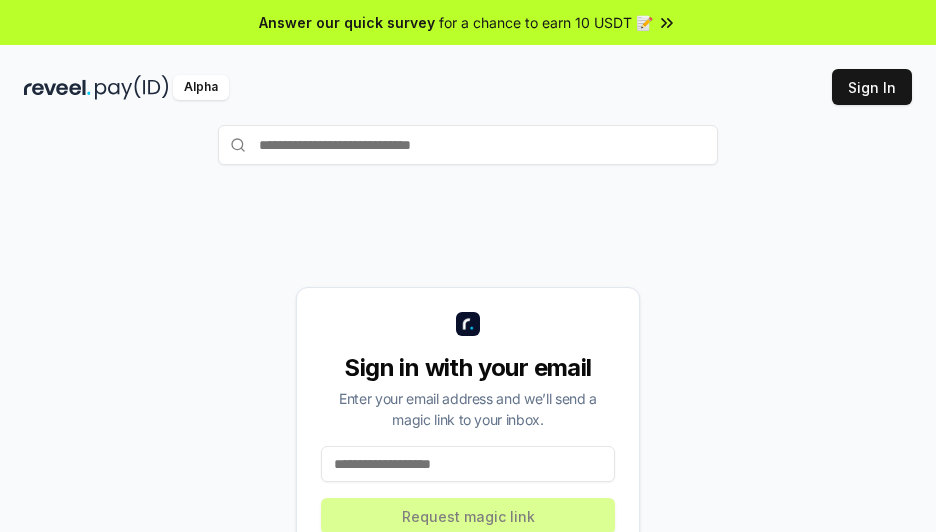 scroll, scrollTop: 0, scrollLeft: 0, axis: both 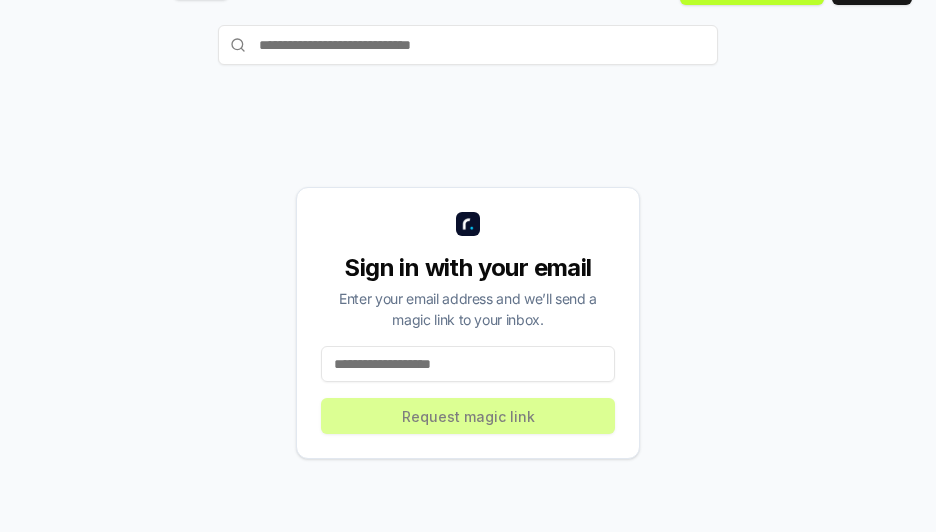 click at bounding box center [468, 364] 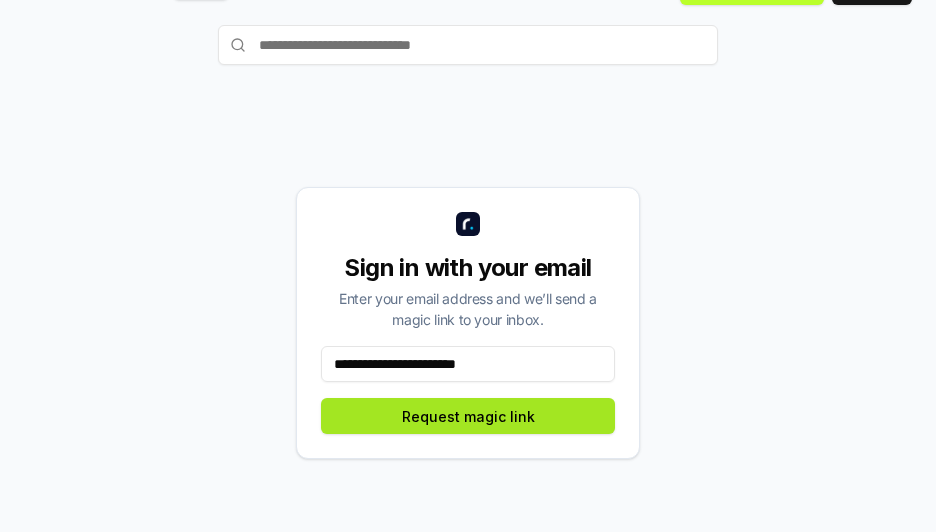 type on "**********" 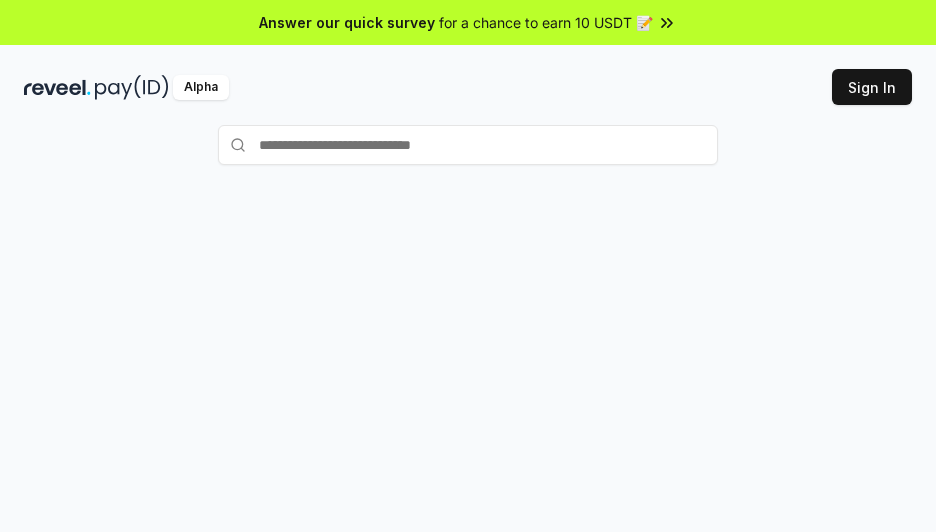 scroll, scrollTop: 0, scrollLeft: 0, axis: both 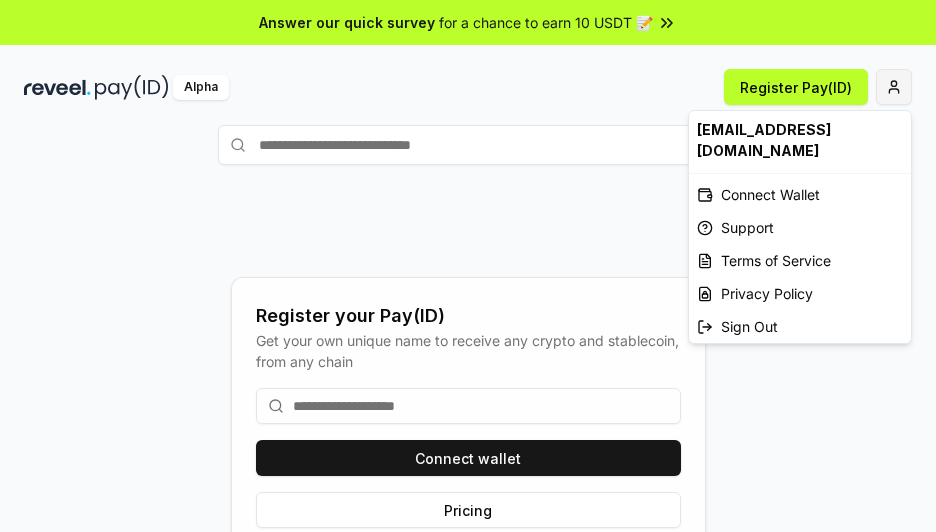 click on "Answer our quick survey for a chance to earn 10 USDT 📝 Alpha Register Pay(ID) Register your Pay(ID) Get your own unique name to receive any crypto and stablecoin, from any chain Connect wallet Pricing [EMAIL_ADDRESS][DOMAIN_NAME]   Connect Wallet   Support   Terms of Service   Privacy Policy   Sign Out" at bounding box center [468, 266] 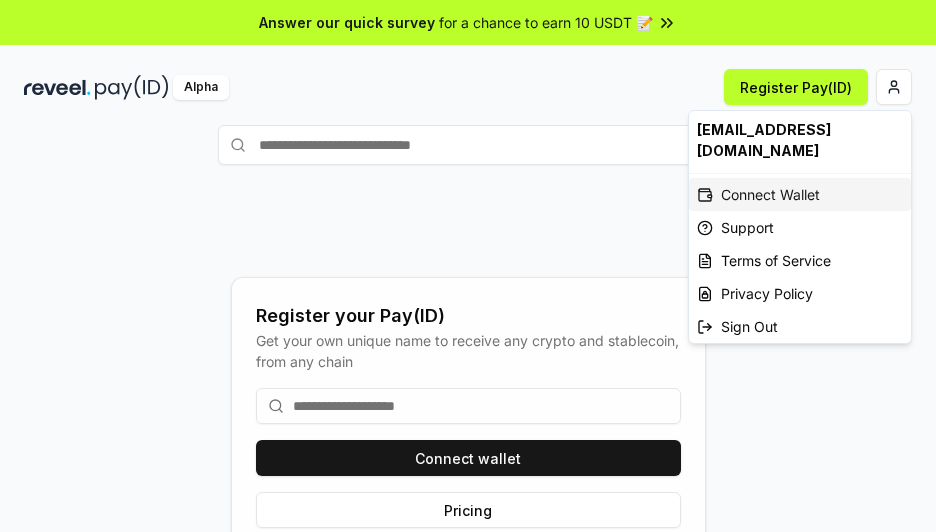 click on "Connect Wallet" at bounding box center [800, 194] 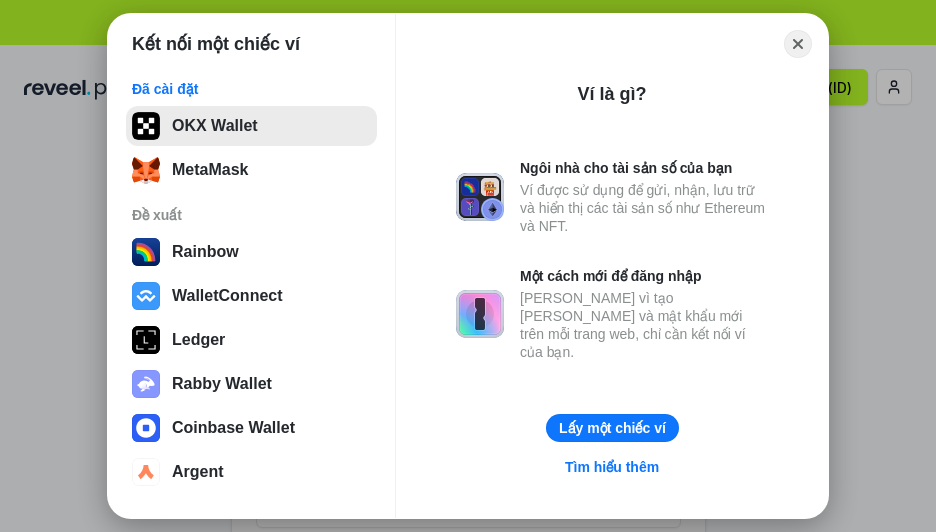 click on "OKX Wallet" at bounding box center (251, 126) 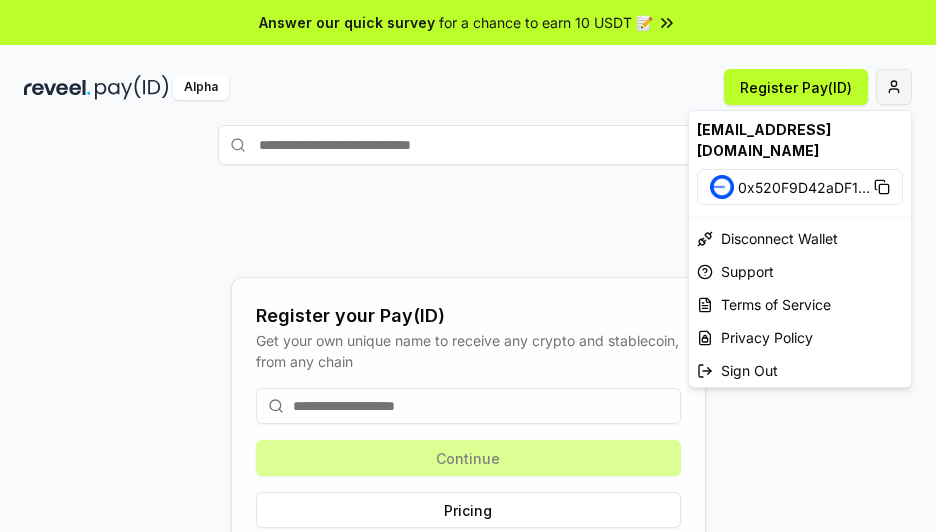 click on "Answer our quick survey for a chance to earn 10 USDT 📝 Alpha Register Pay(ID) Register your Pay(ID) Get your own unique name to receive any crypto and stablecoin, from any chain Continue Pricing manhkhuatduy06@gmail.com   0x520F9D42aDF1 ...     Disconnect Wallet   Support   Terms of Service   Privacy Policy   Sign Out" at bounding box center (468, 266) 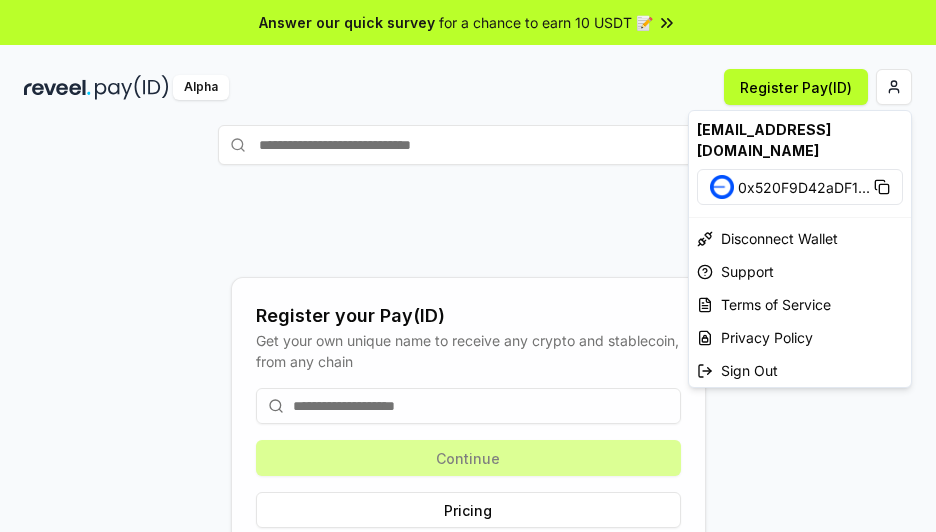 click on "Answer our quick survey for a chance to earn 10 USDT 📝 Alpha Register Pay(ID) Register your Pay(ID) Get your own unique name to receive any crypto and stablecoin, from any chain Continue Pricing manhkhuatduy06@gmail.com   0x520F9D42aDF1 ...     Disconnect Wallet   Support   Terms of Service   Privacy Policy   Sign Out" at bounding box center [468, 266] 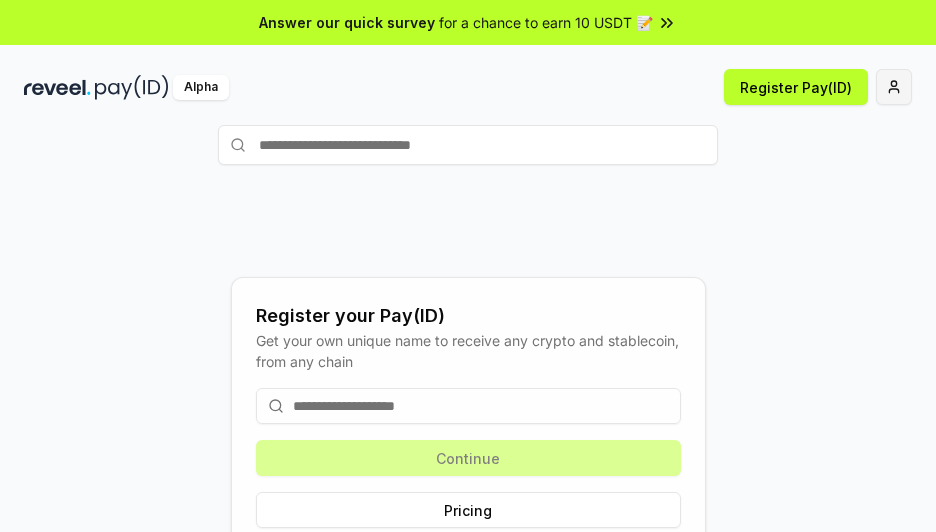 click on "Answer our quick survey for a chance to earn 10 USDT 📝 Alpha Register Pay(ID) Register your Pay(ID) Get your own unique name to receive any crypto and stablecoin, from any chain Continue Pricing" at bounding box center [468, 266] 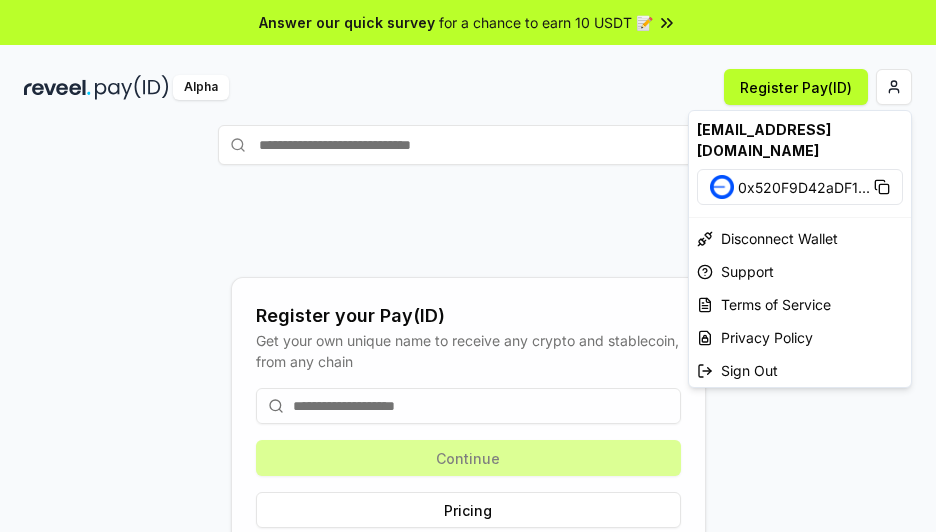 drag, startPoint x: 614, startPoint y: 81, endPoint x: 662, endPoint y: 87, distance: 48.373547 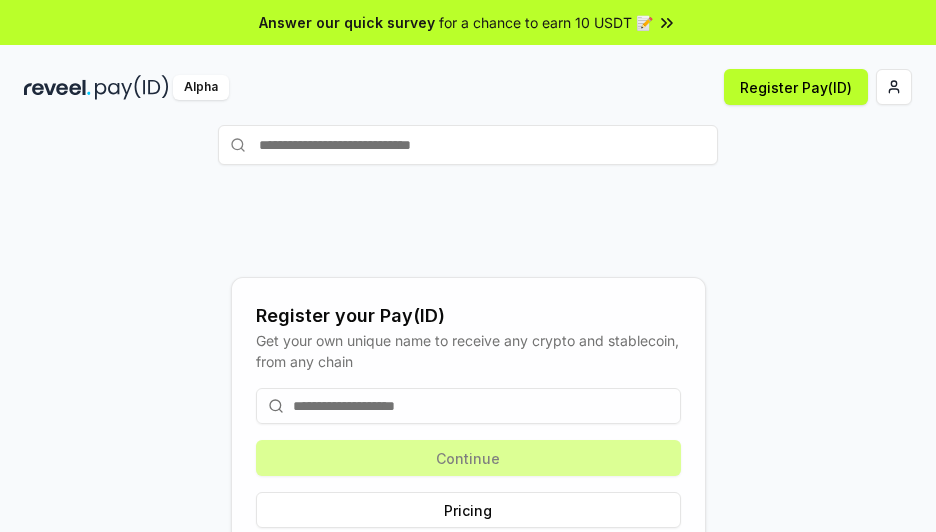 click on "for a chance to earn 10 USDT 📝" at bounding box center [546, 22] 